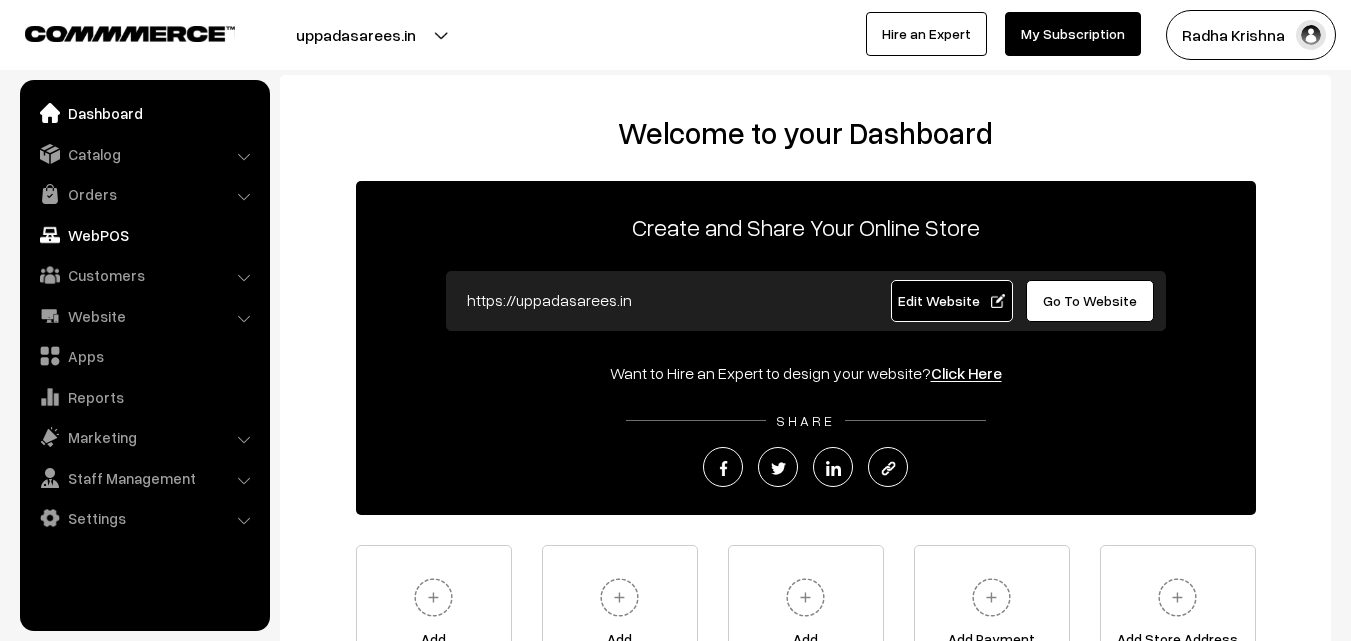 scroll, scrollTop: 0, scrollLeft: 0, axis: both 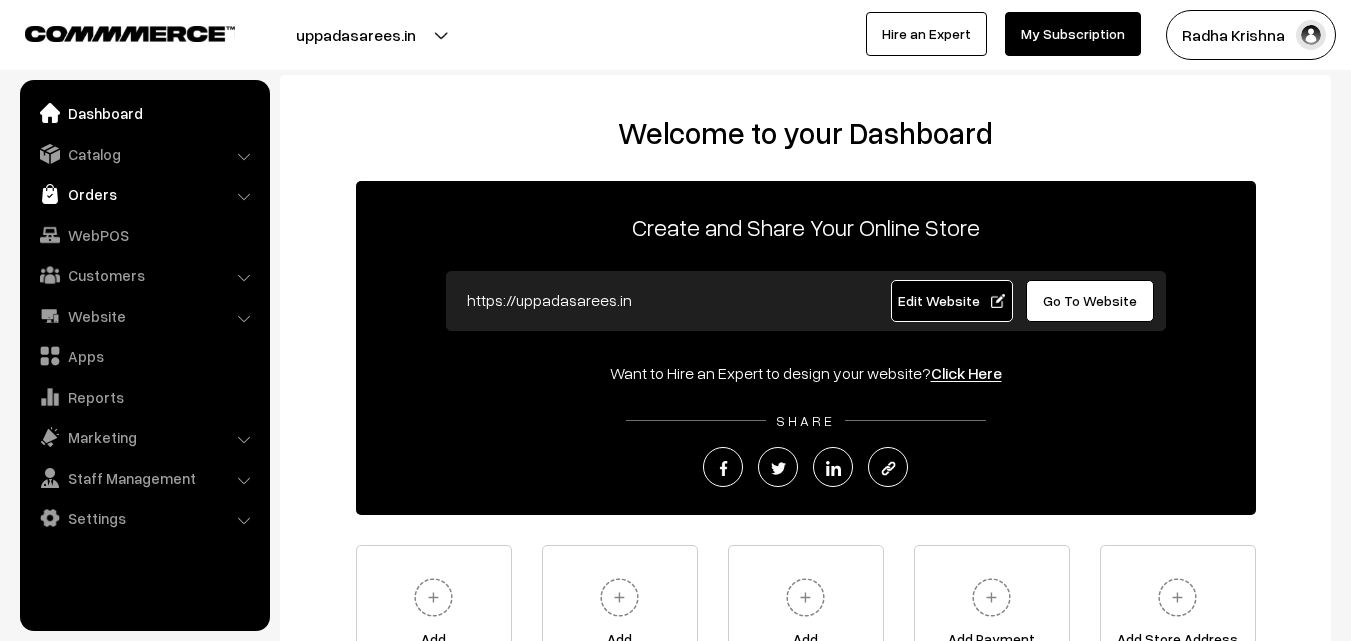 click on "Orders" at bounding box center [144, 194] 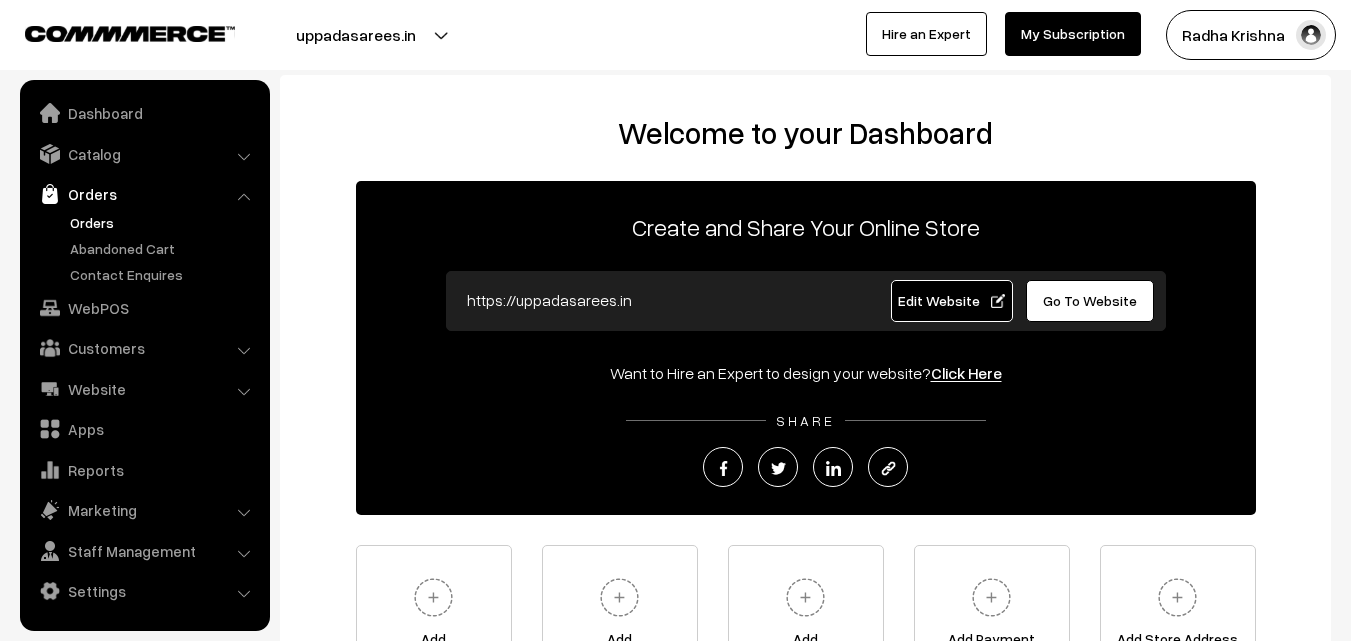 click on "Orders" at bounding box center (164, 222) 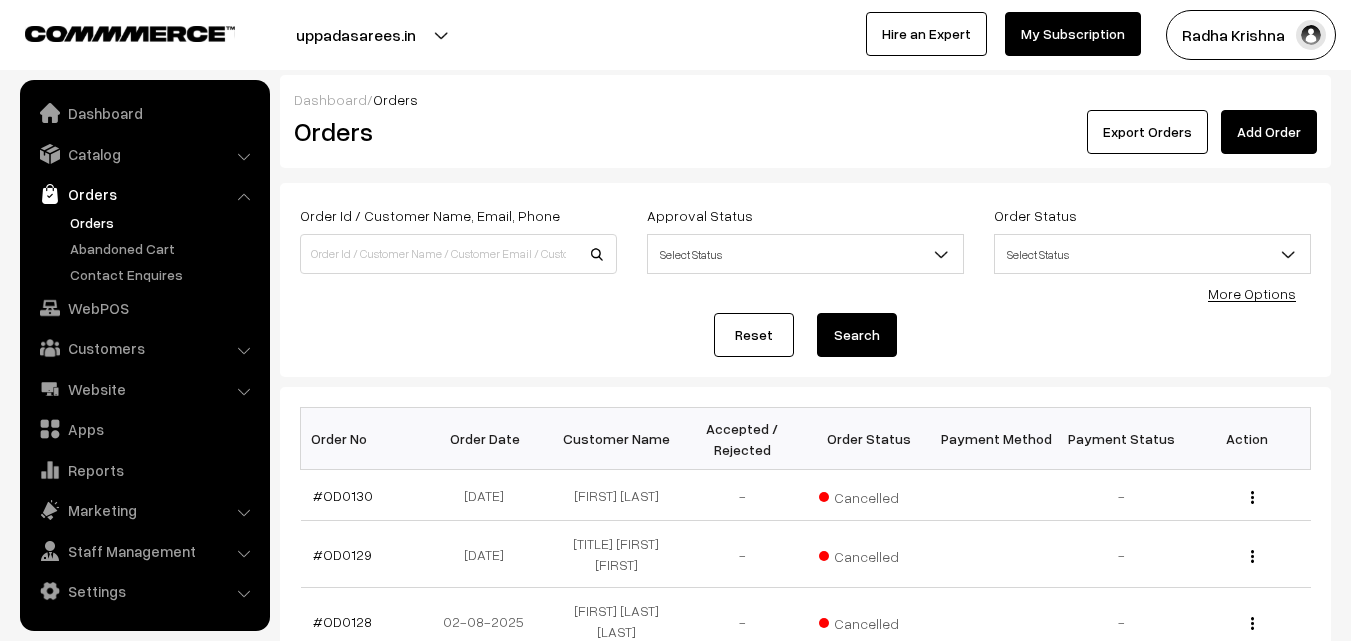 scroll, scrollTop: 0, scrollLeft: 0, axis: both 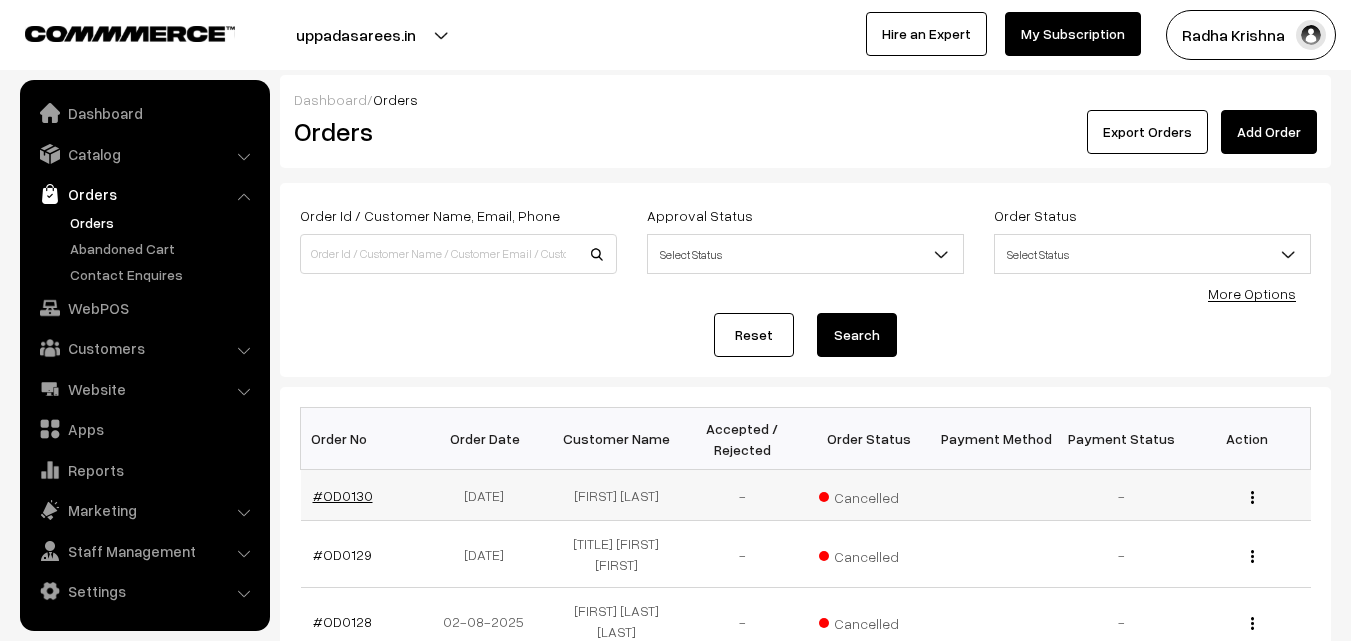 click on "#OD0130" at bounding box center [343, 495] 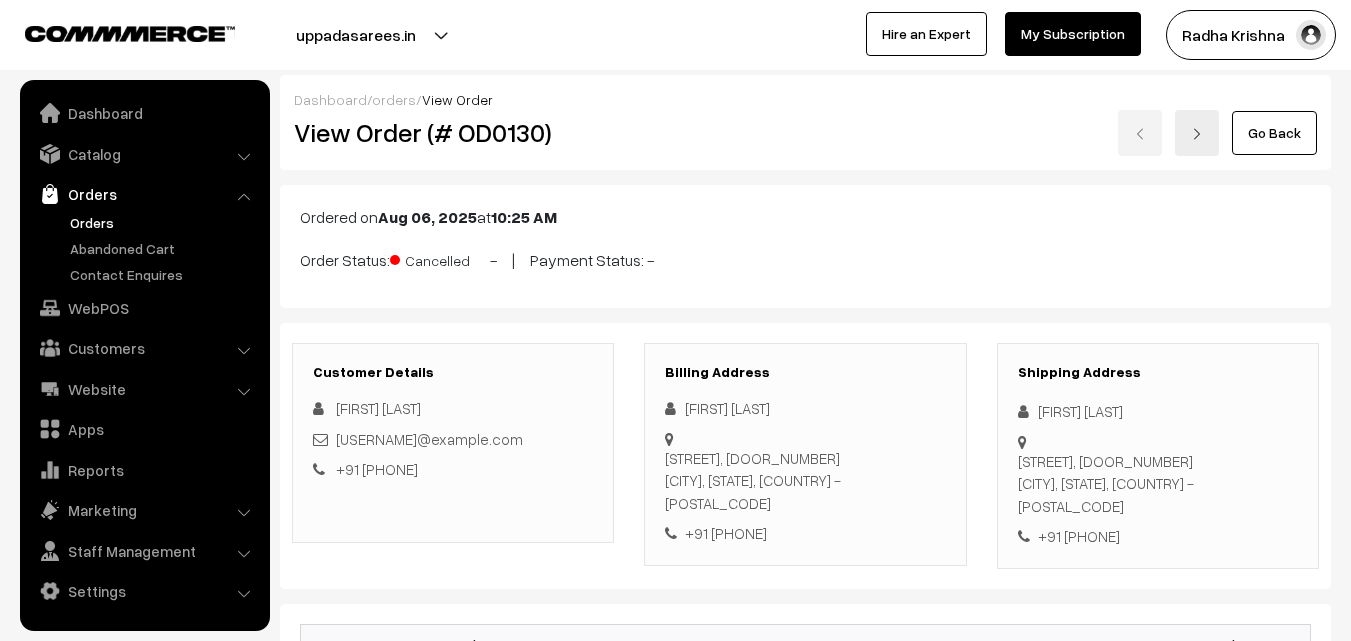 scroll, scrollTop: 200, scrollLeft: 0, axis: vertical 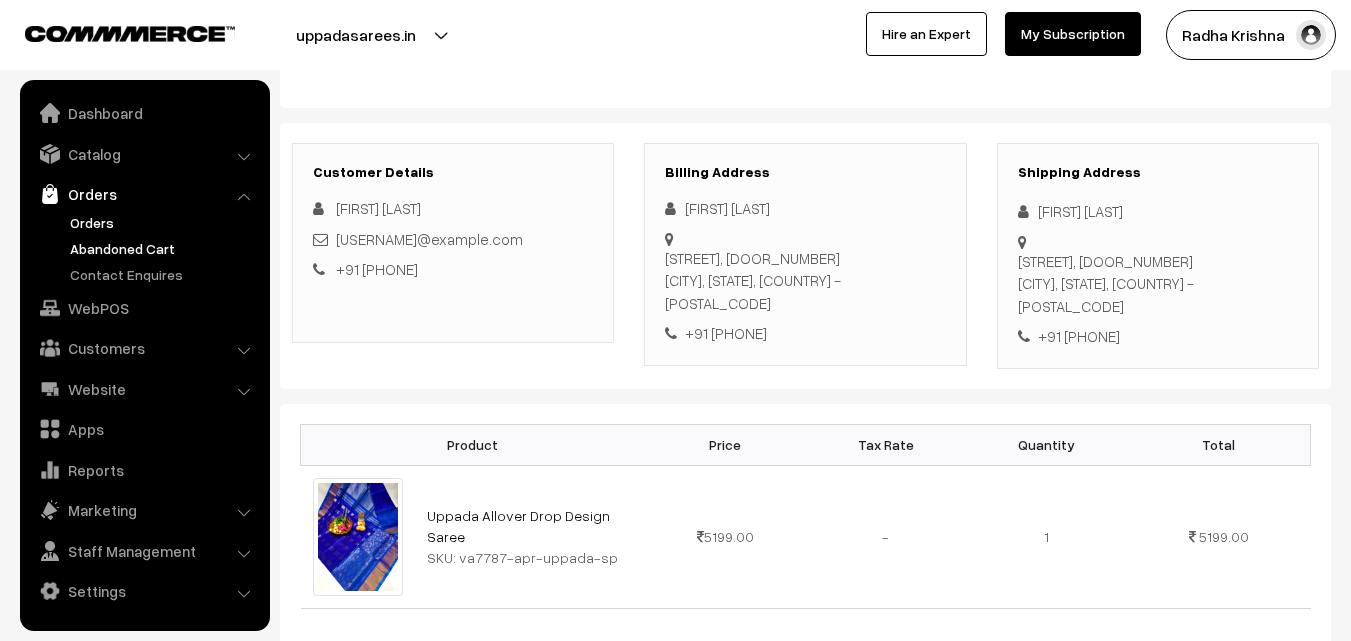 click on "Abandoned Cart" at bounding box center (164, 248) 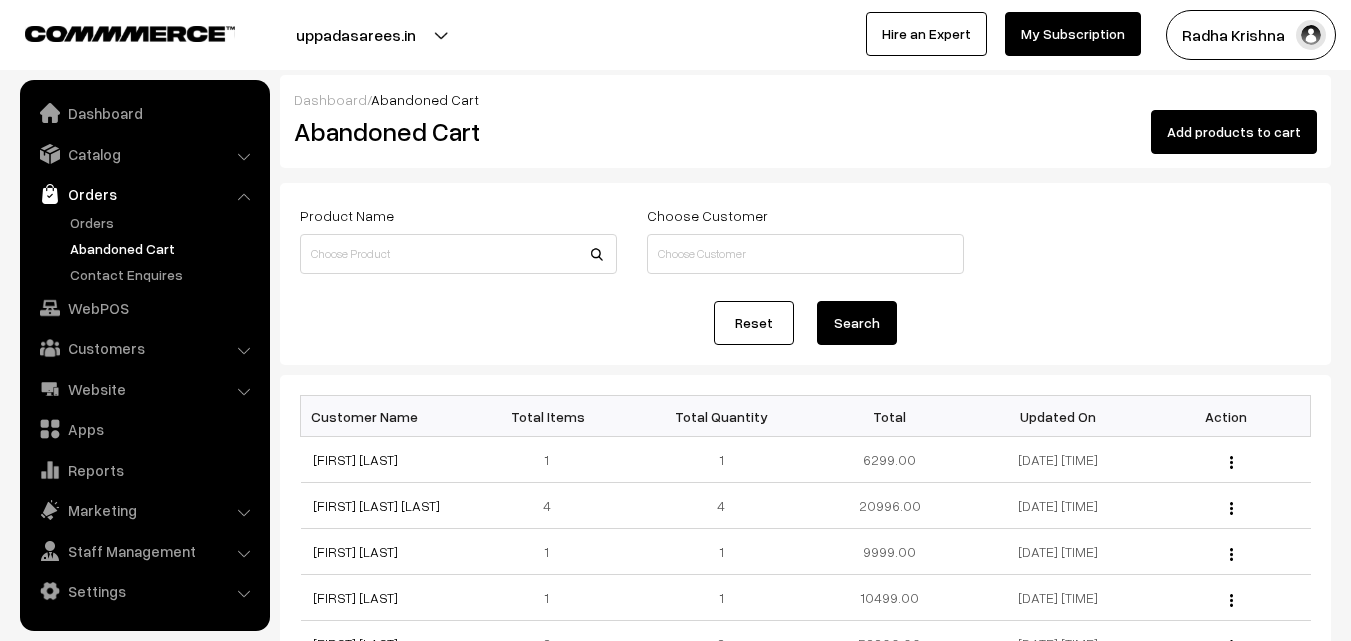 scroll, scrollTop: 0, scrollLeft: 0, axis: both 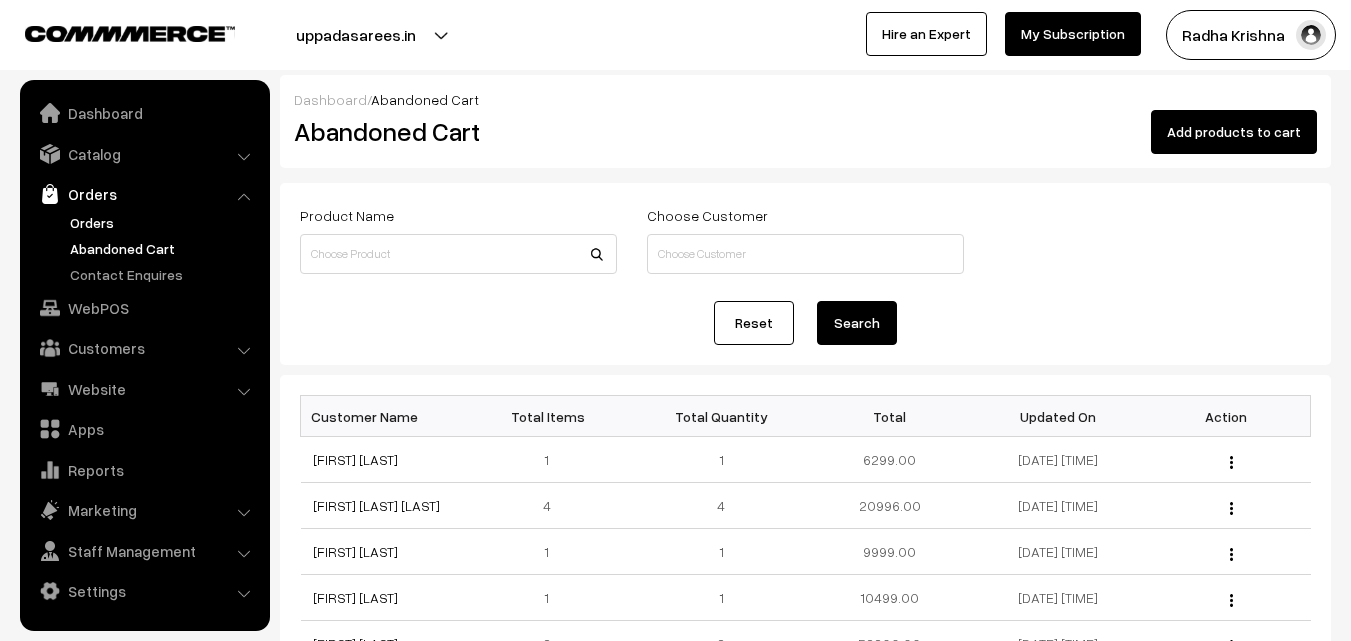click on "Orders" at bounding box center (164, 222) 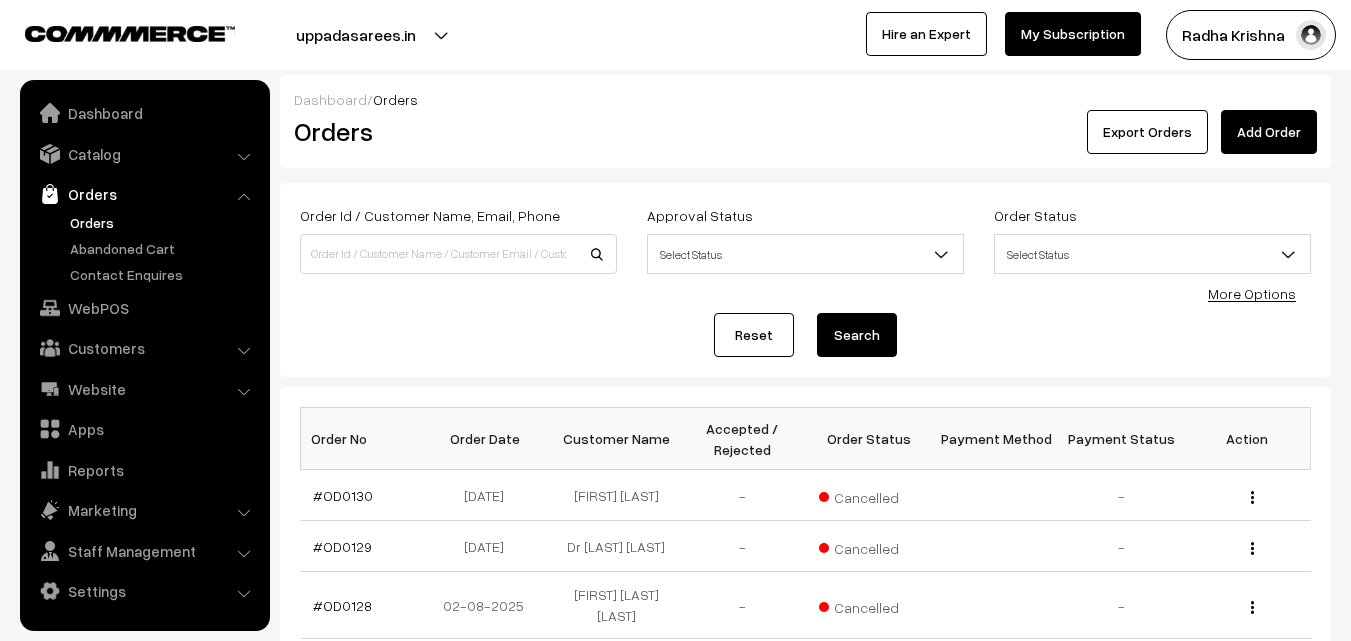 scroll, scrollTop: 0, scrollLeft: 0, axis: both 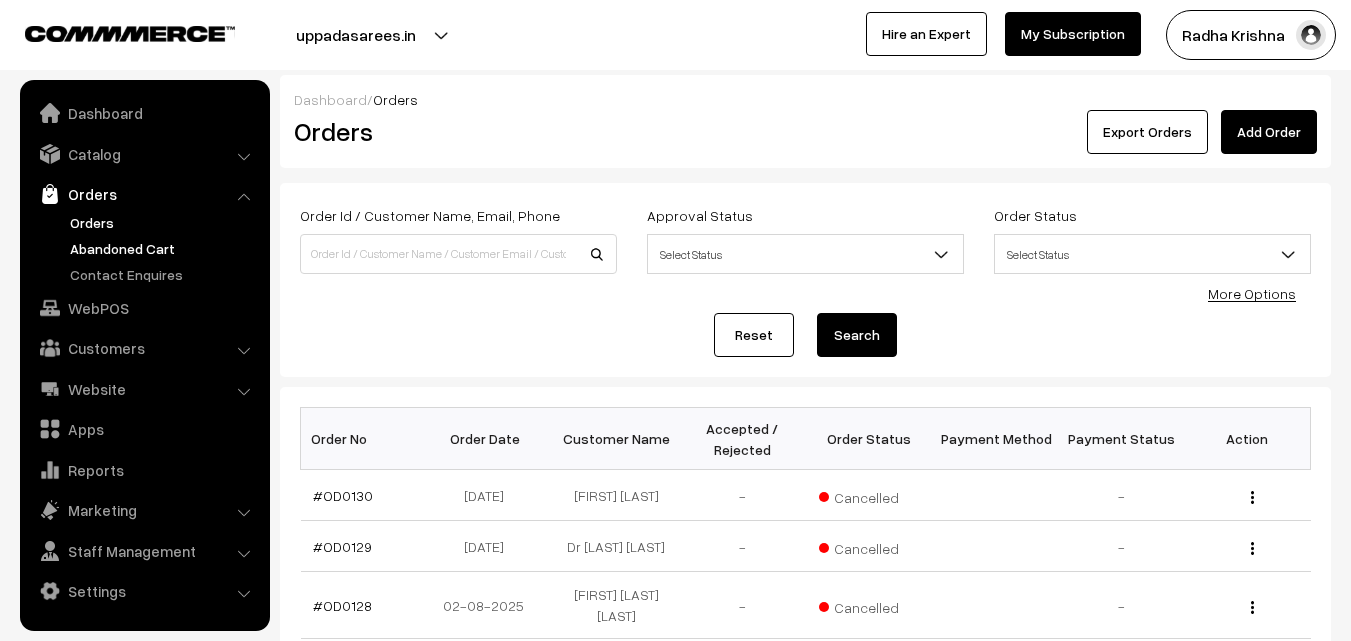 click on "Abandoned Cart" at bounding box center (164, 248) 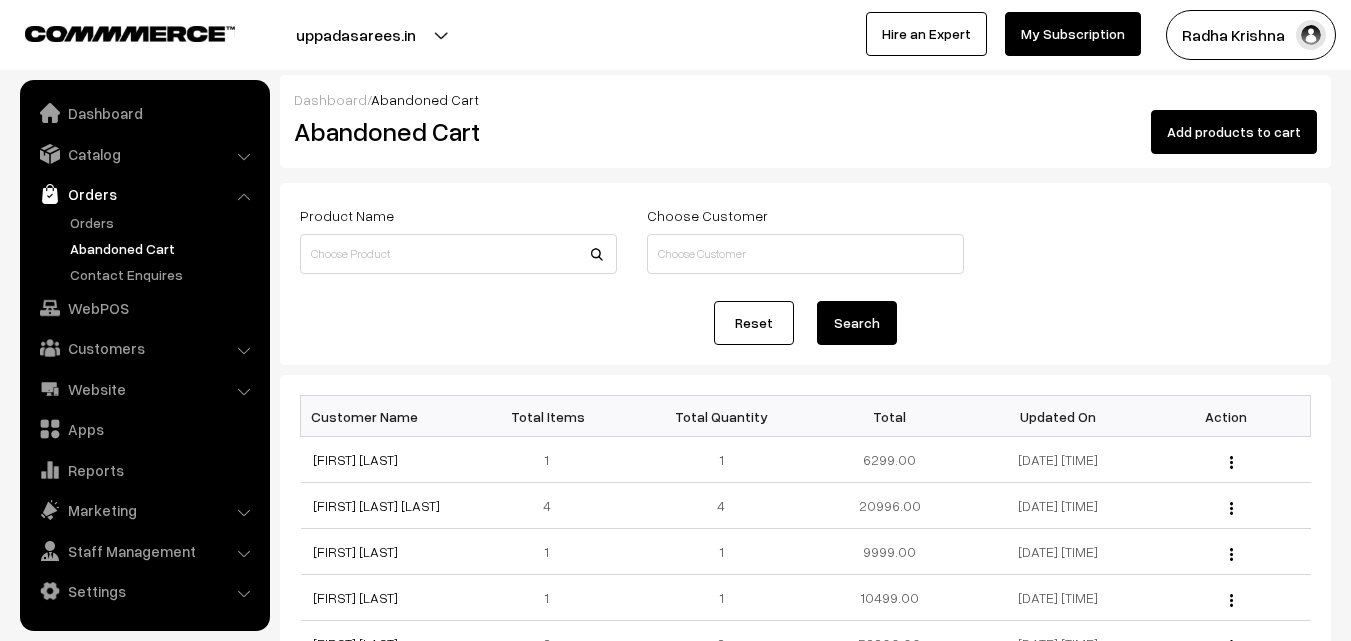 scroll, scrollTop: 0, scrollLeft: 0, axis: both 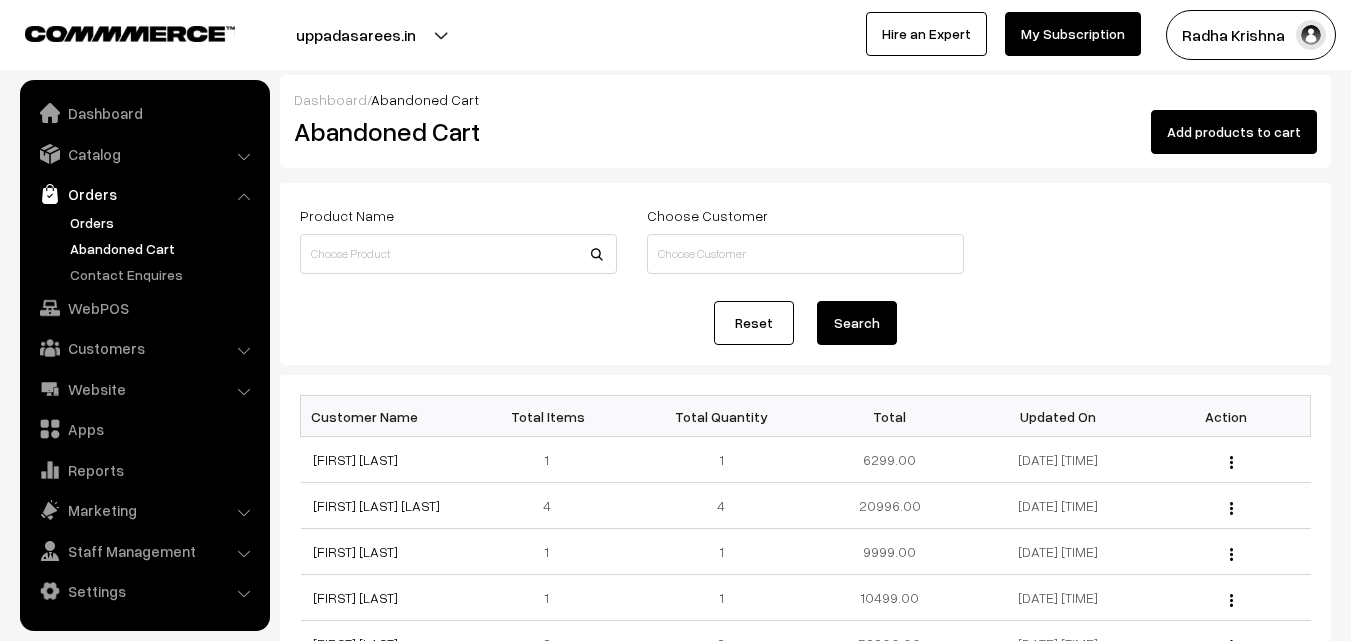 click on "Orders" at bounding box center (164, 222) 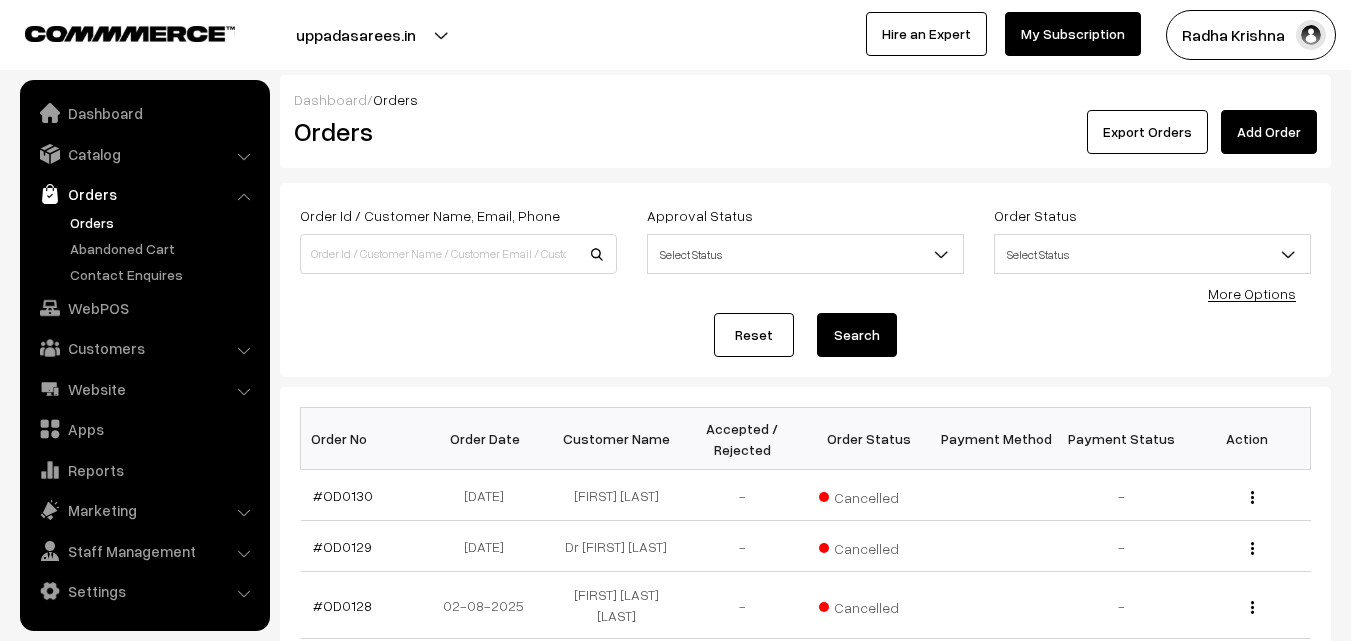 scroll, scrollTop: 0, scrollLeft: 0, axis: both 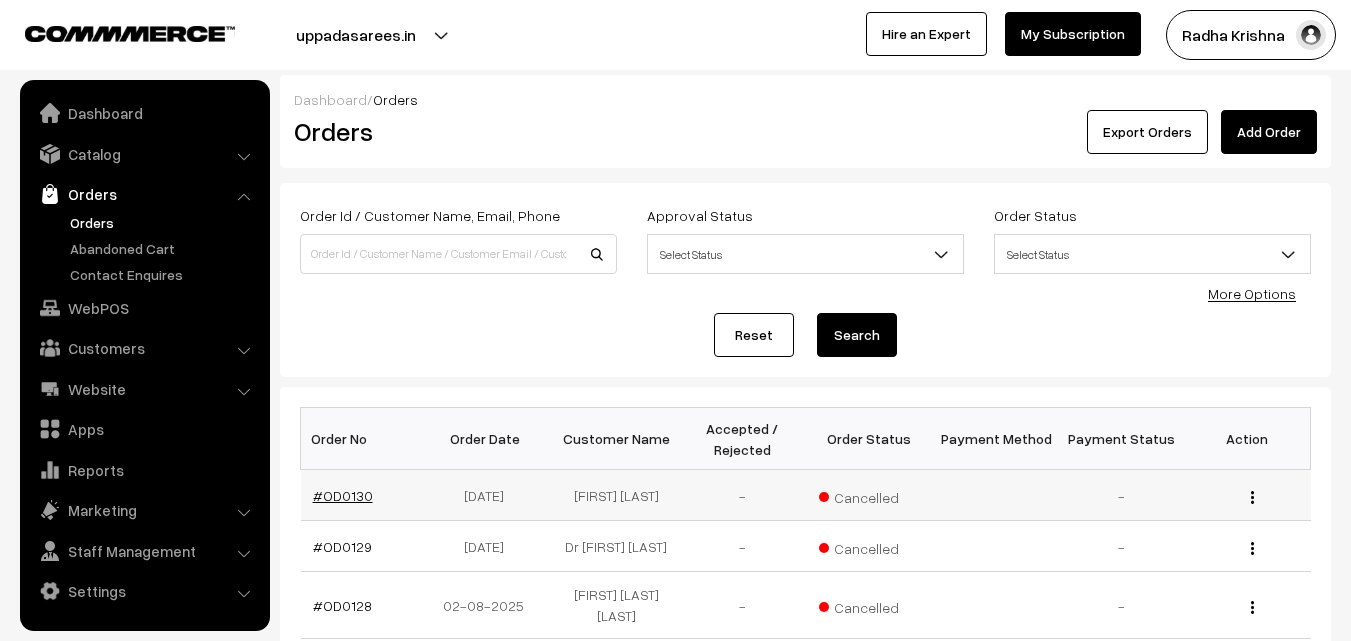 click on "#OD0130" at bounding box center (343, 495) 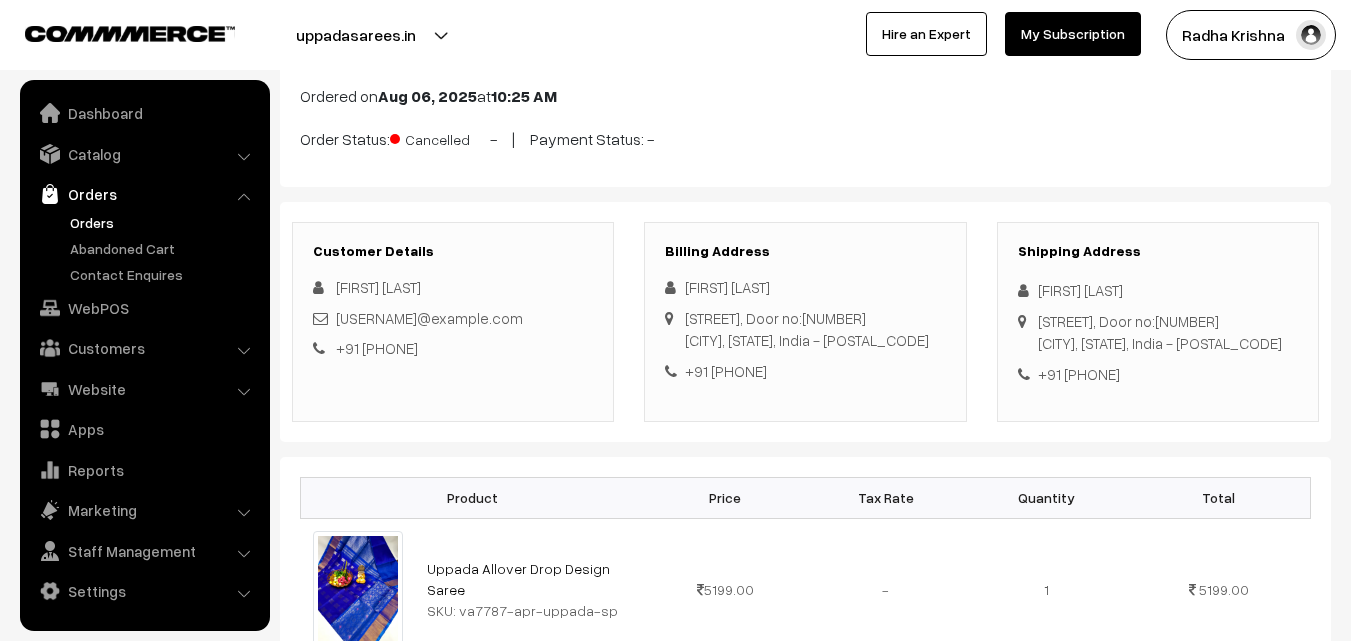 scroll, scrollTop: 200, scrollLeft: 0, axis: vertical 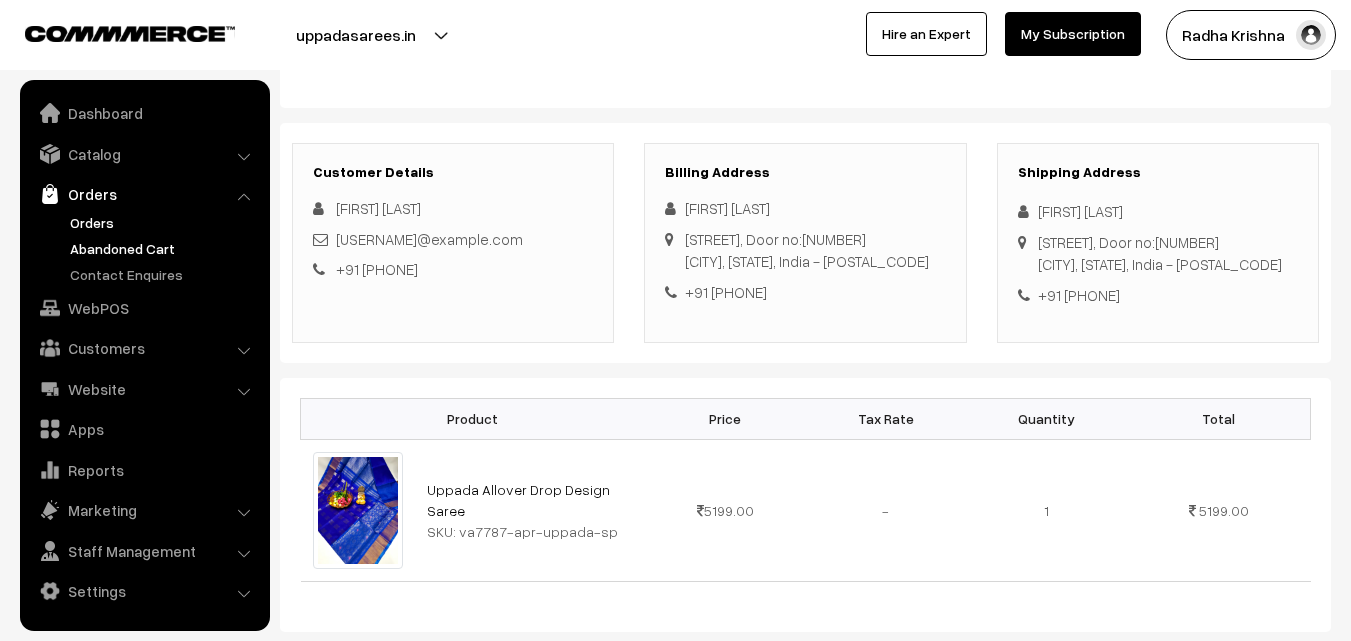 click on "Abandoned Cart" at bounding box center [164, 248] 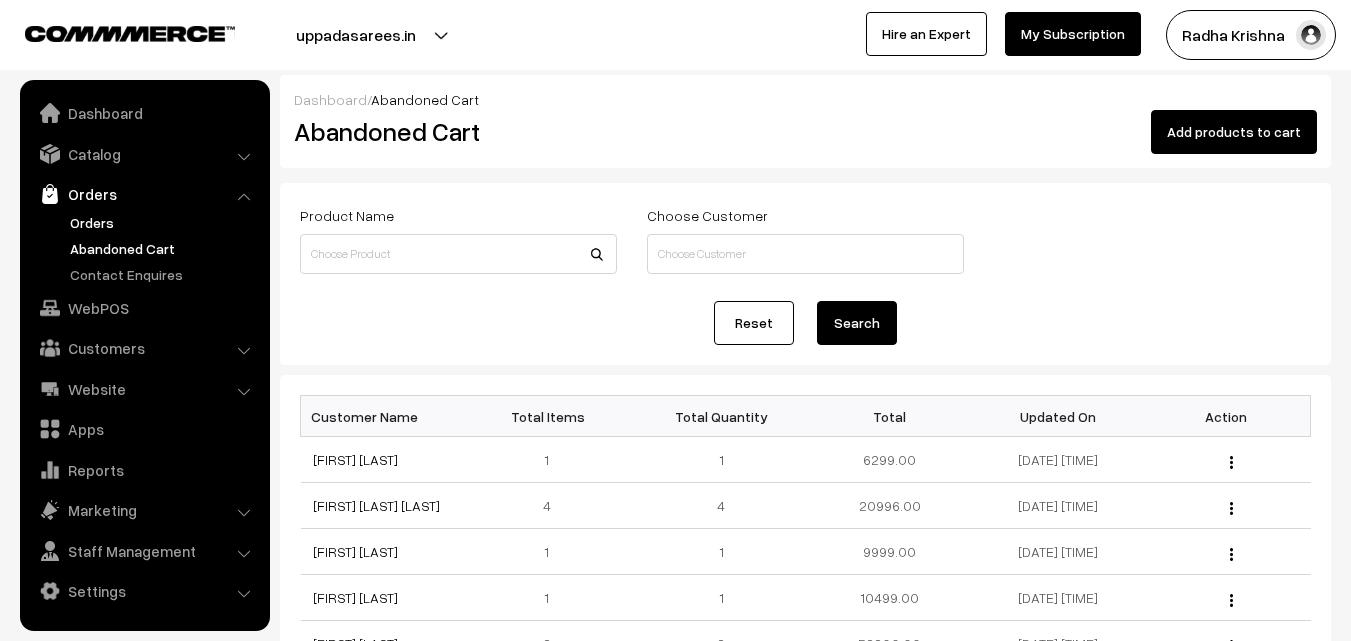 scroll, scrollTop: 0, scrollLeft: 0, axis: both 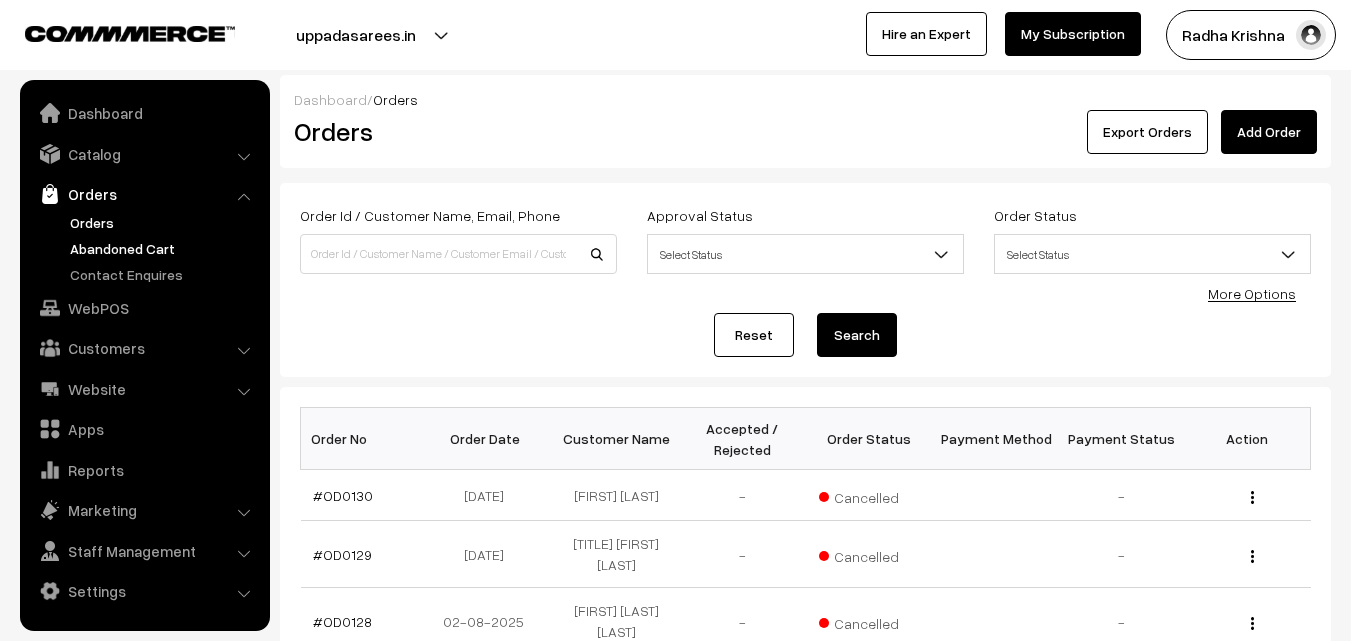 click on "Abandoned Cart" at bounding box center (164, 248) 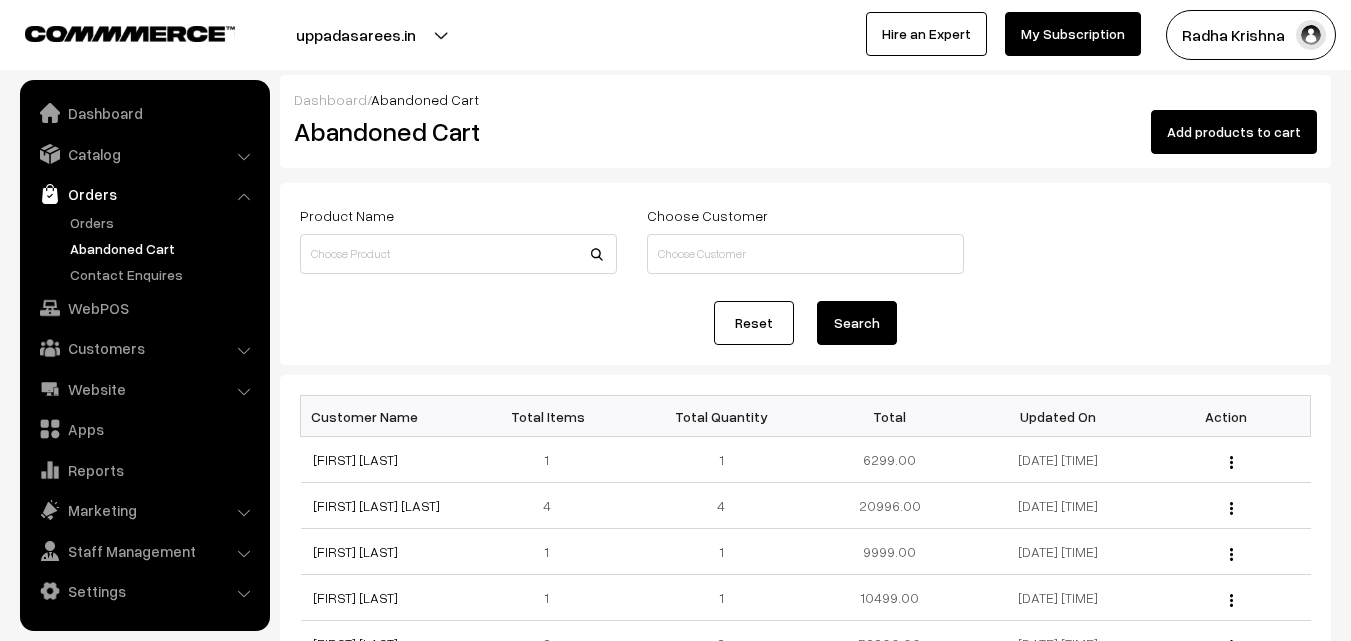 scroll, scrollTop: 0, scrollLeft: 0, axis: both 